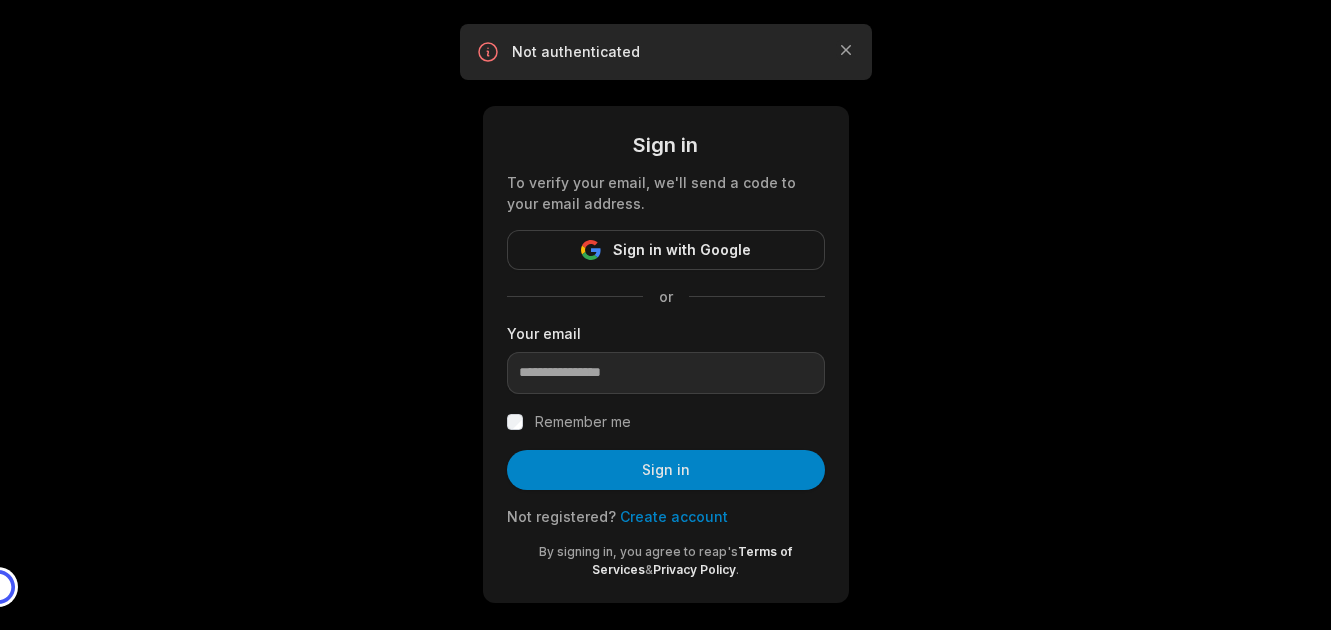 scroll, scrollTop: 0, scrollLeft: 0, axis: both 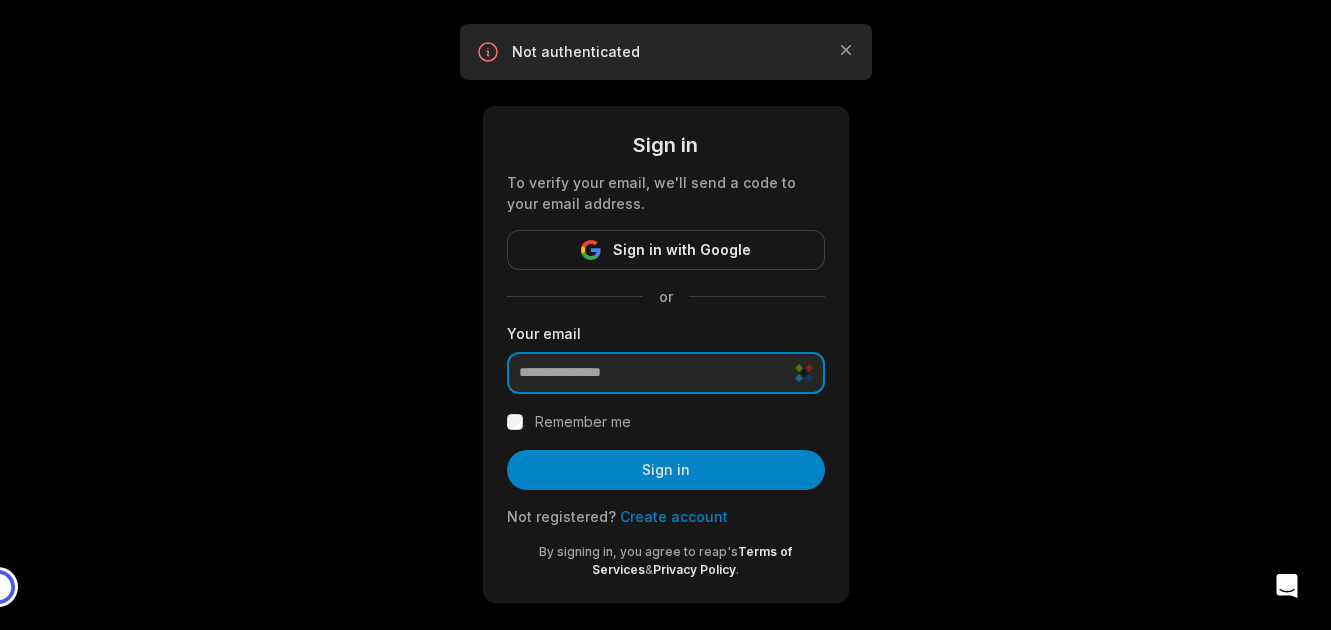 click at bounding box center (666, 373) 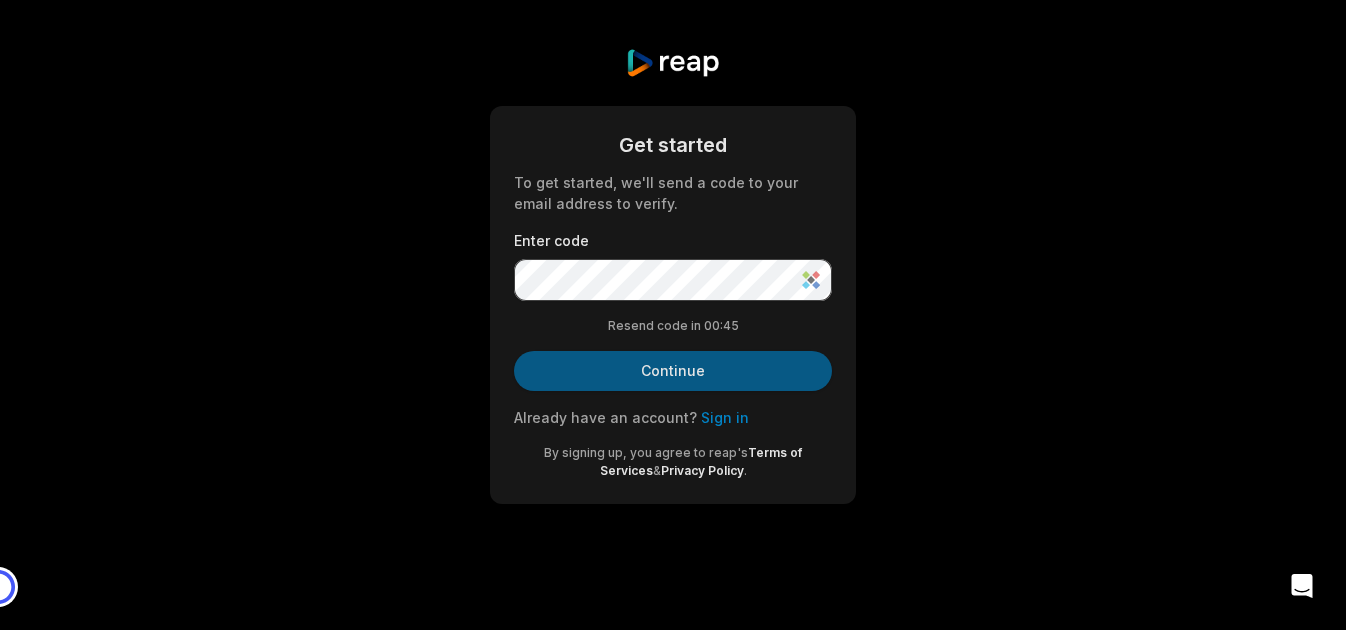 click on "Continue" at bounding box center (673, 371) 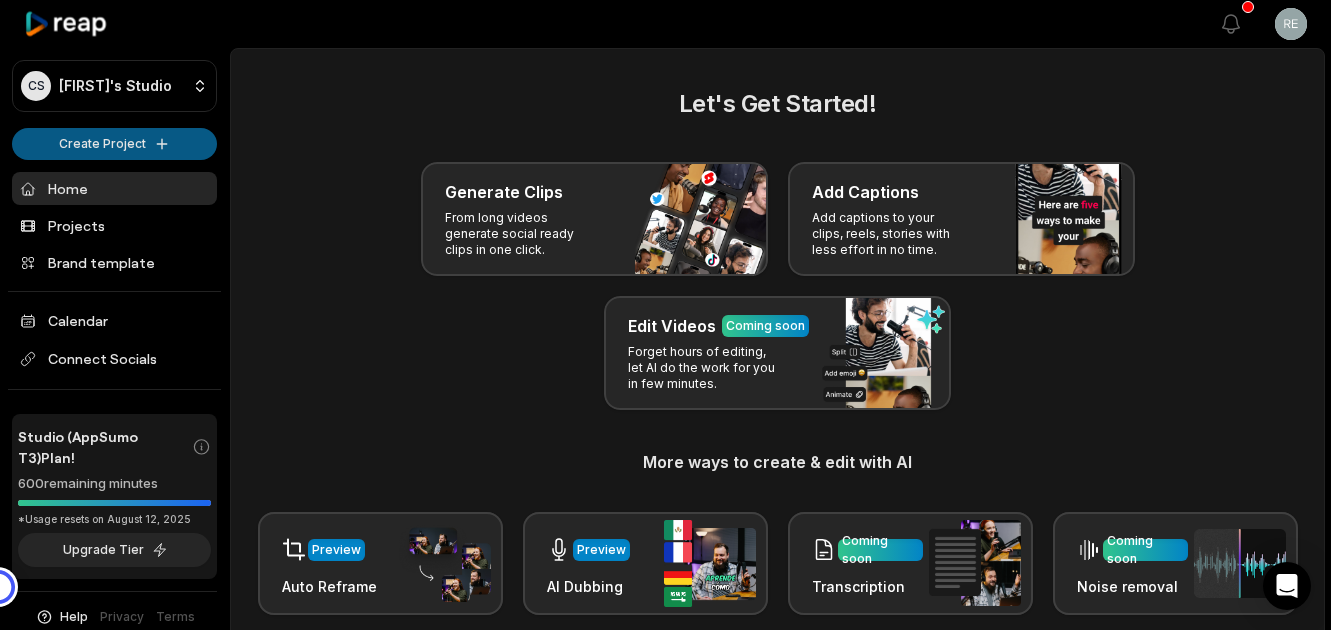 click on "CS [FIRST]'s Studio Create Project Home Projects Brand template Calendar Connect Socials Studio (AppSumo T3) Plan! 600 remaining minutes *Usage resets on [DATE] Upgrade Tier Help Privacy Terms Open sidebar View notifications Open user menu Let's Get Started! Generate Clips From long videos generate social ready clips in one click. Add Captions Add captions to your clips, reels, stories with less effort in no time. Edit Videos Coming soon Forget hours of editing, let AI do the work for you in few minutes. More ways to create & edit with AI Preview Auto Reframe Preview AI Dubbing Coming soon Transcription Coming soon Noise removal Recent Projects View all View Clips Clips 17:18 [COMPANY] Home Buyers Open options 3 months ago View Clips Clips 17:18 reels-[COMPANY] Open options 3 months ago Made with in [CITY]" at bounding box center [665, 315] 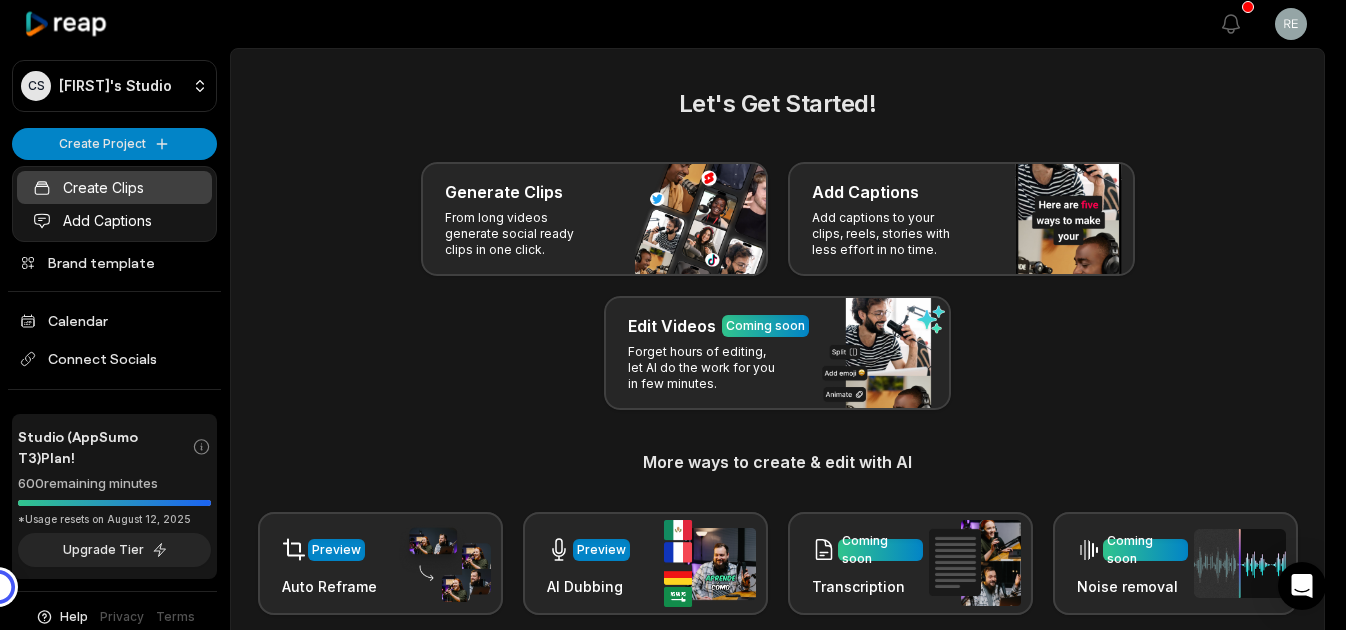click on "Create Clips" at bounding box center (114, 187) 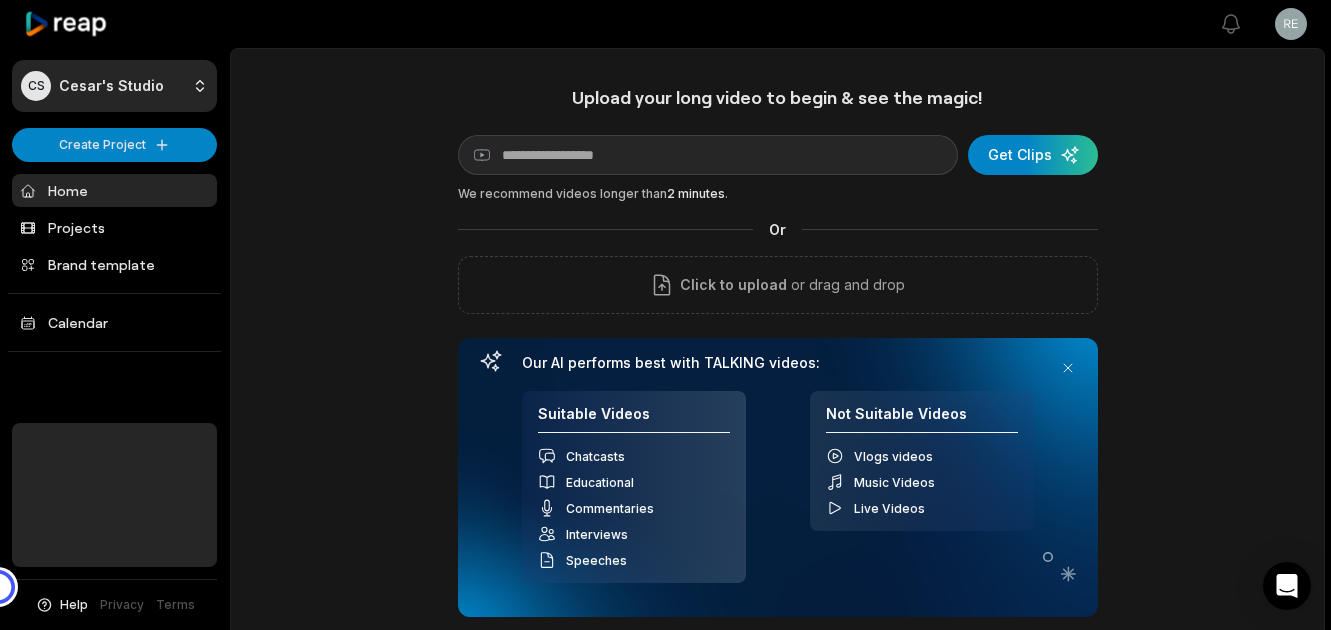 scroll, scrollTop: 0, scrollLeft: 0, axis: both 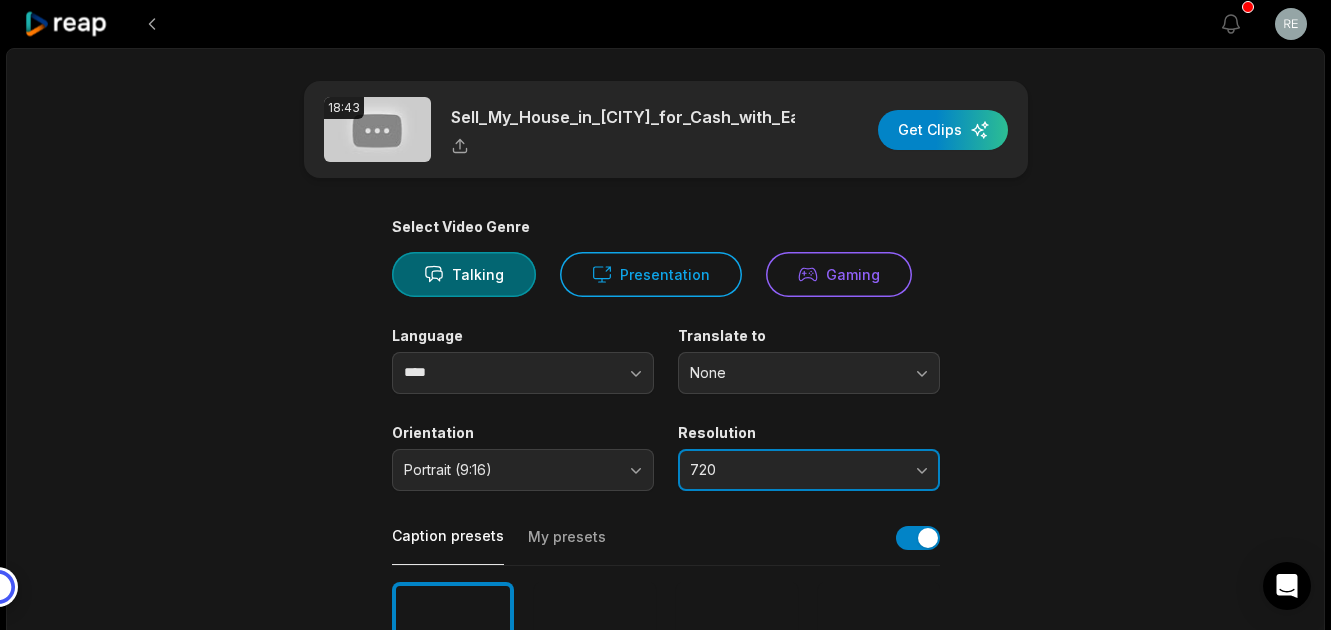 click on "720" at bounding box center [795, 470] 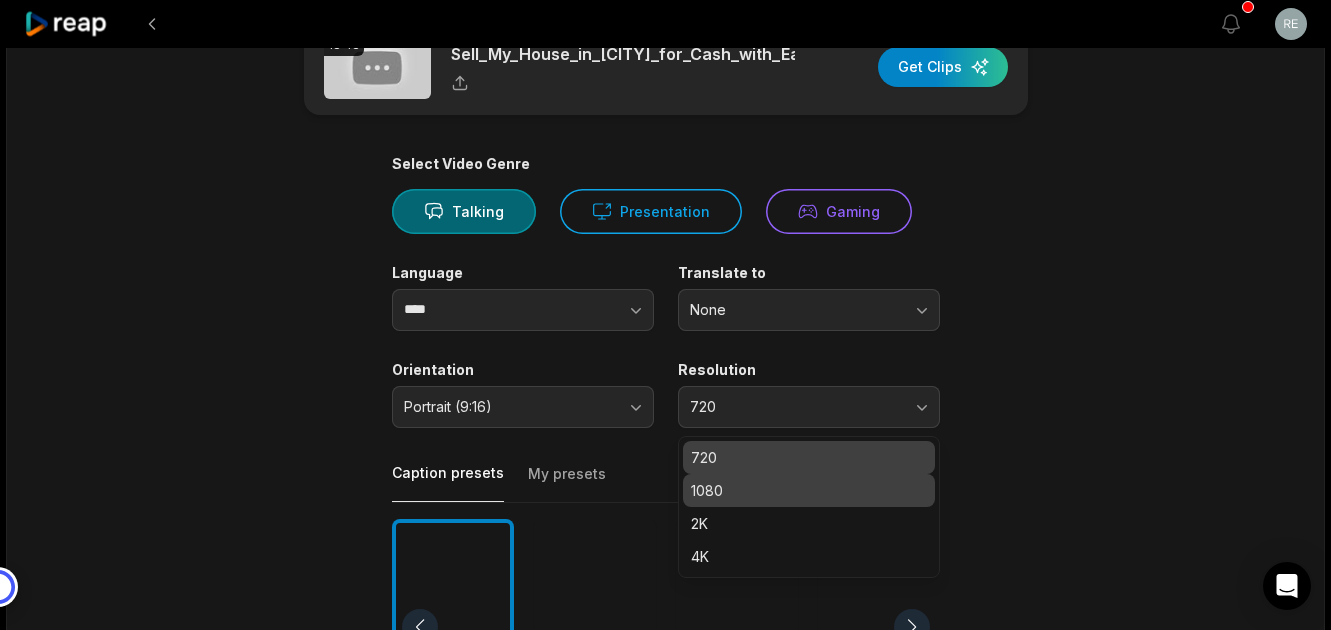 scroll, scrollTop: 100, scrollLeft: 0, axis: vertical 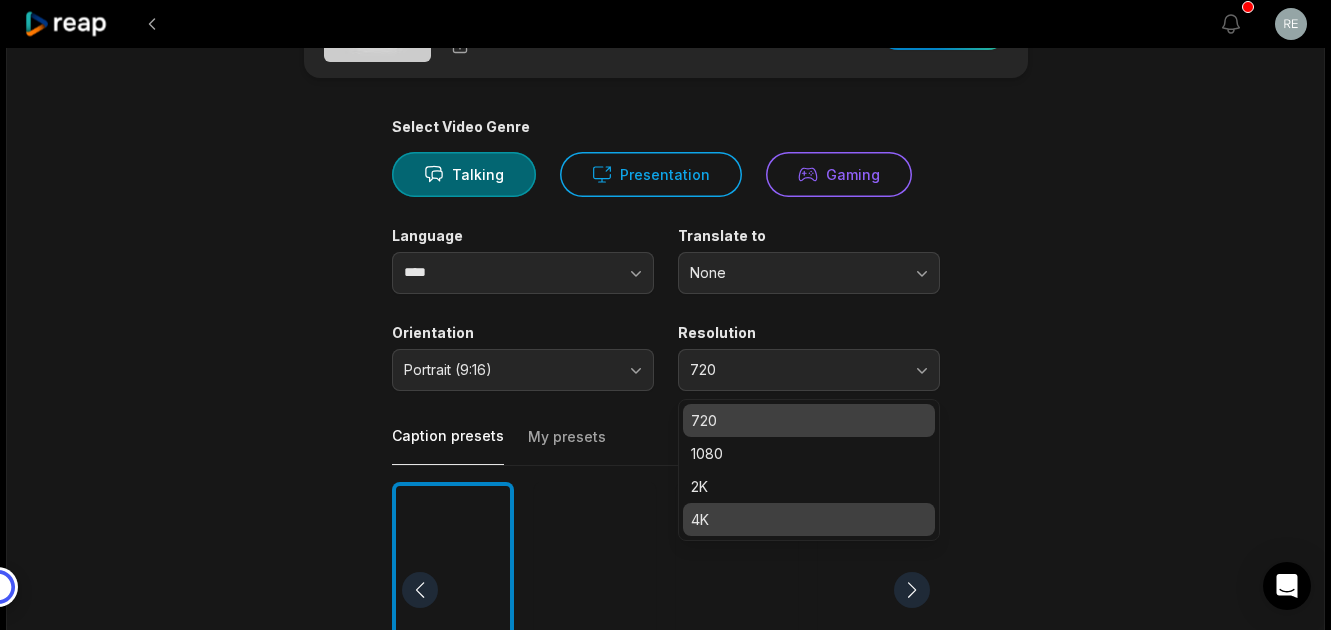 click on "4K" at bounding box center (809, 519) 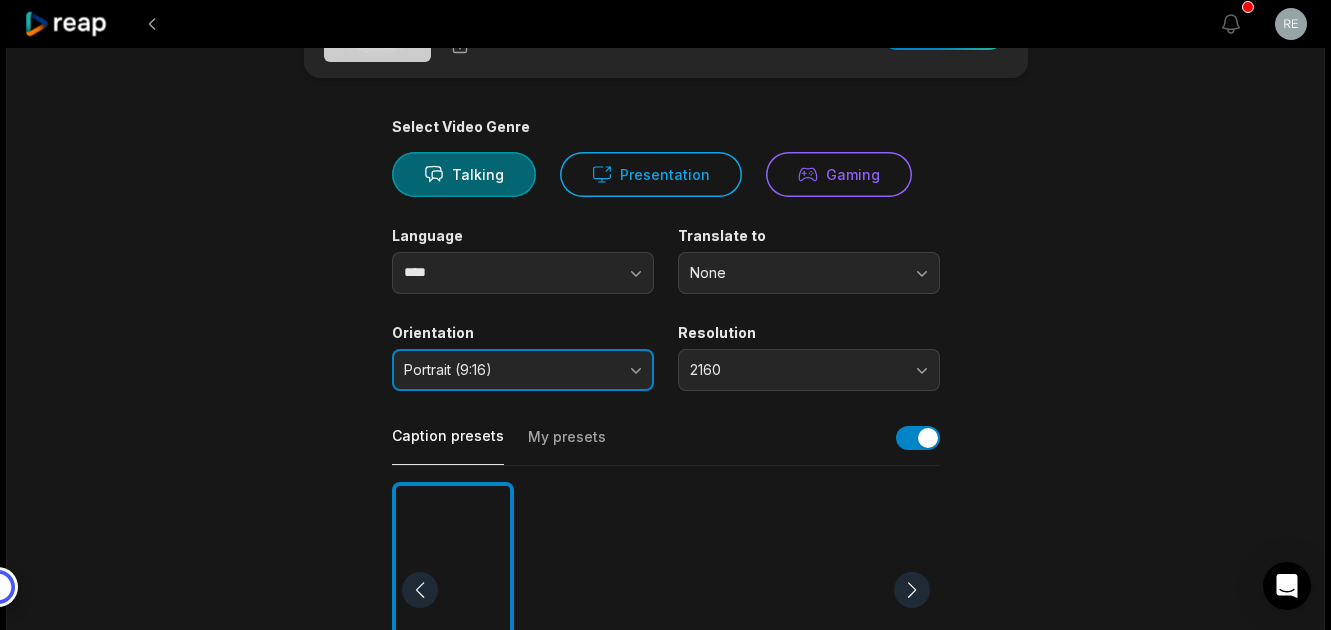 click on "Portrait (9:16)" at bounding box center [523, 370] 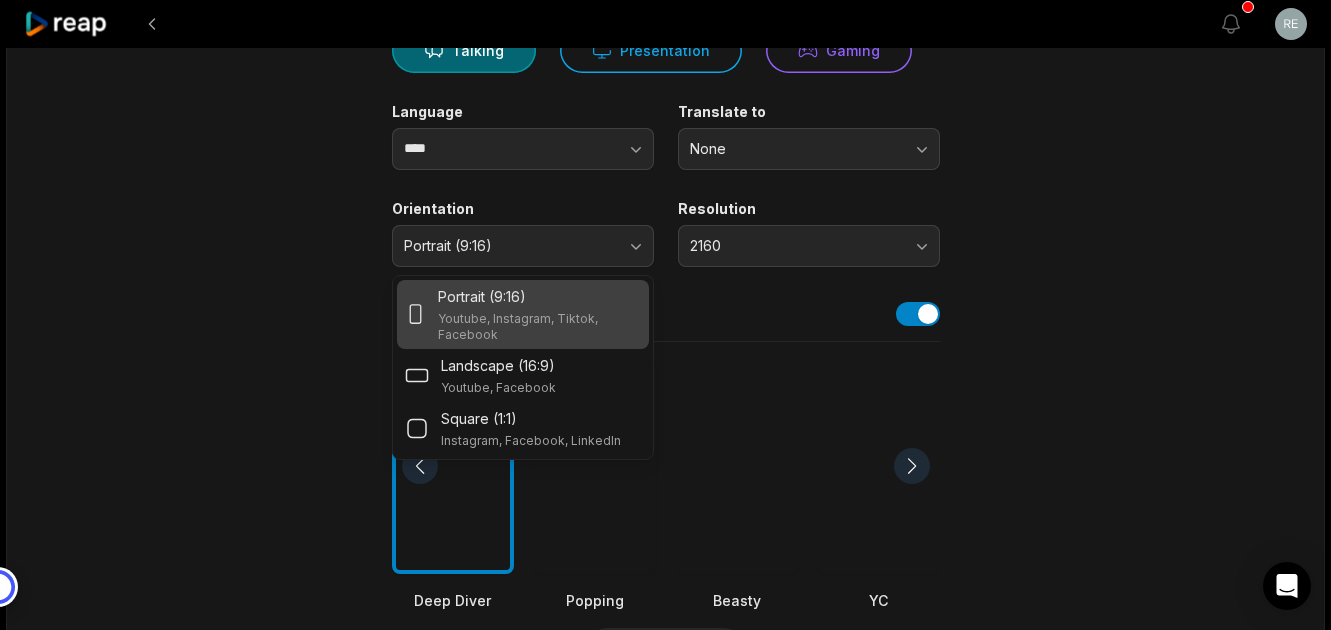 scroll, scrollTop: 300, scrollLeft: 0, axis: vertical 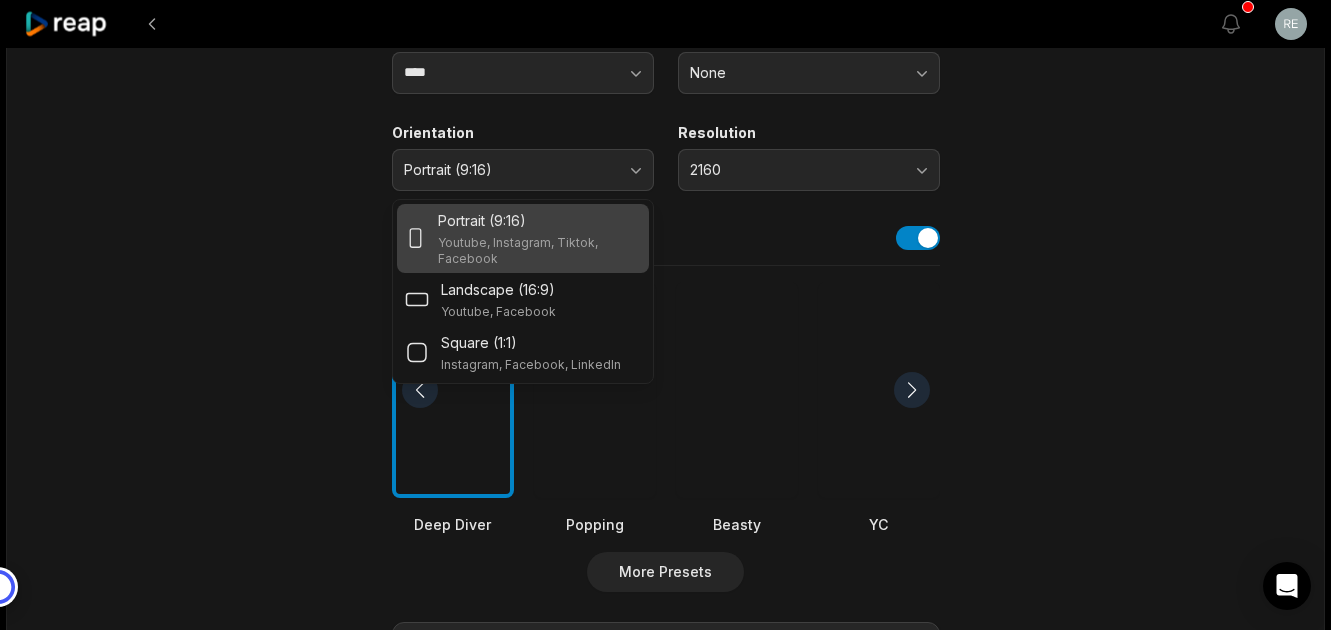 click on "Portrait (9:16) Youtube, Instagram, Tiktok, Facebook" at bounding box center (539, 238) 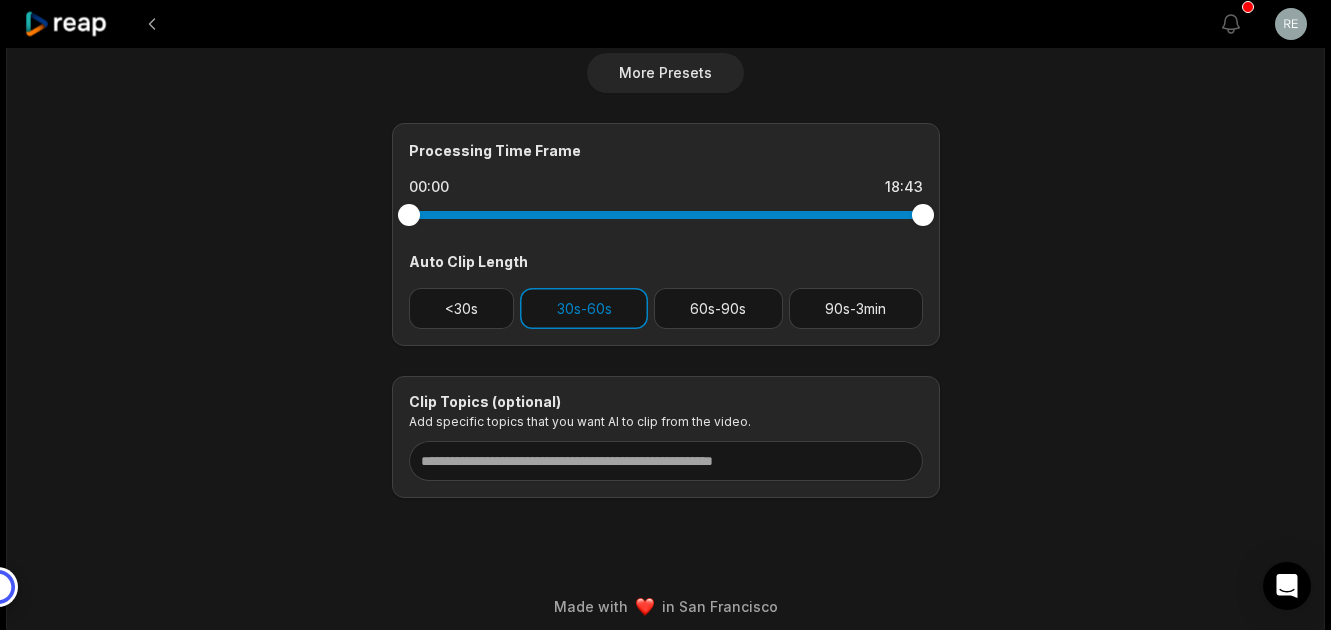 scroll, scrollTop: 800, scrollLeft: 0, axis: vertical 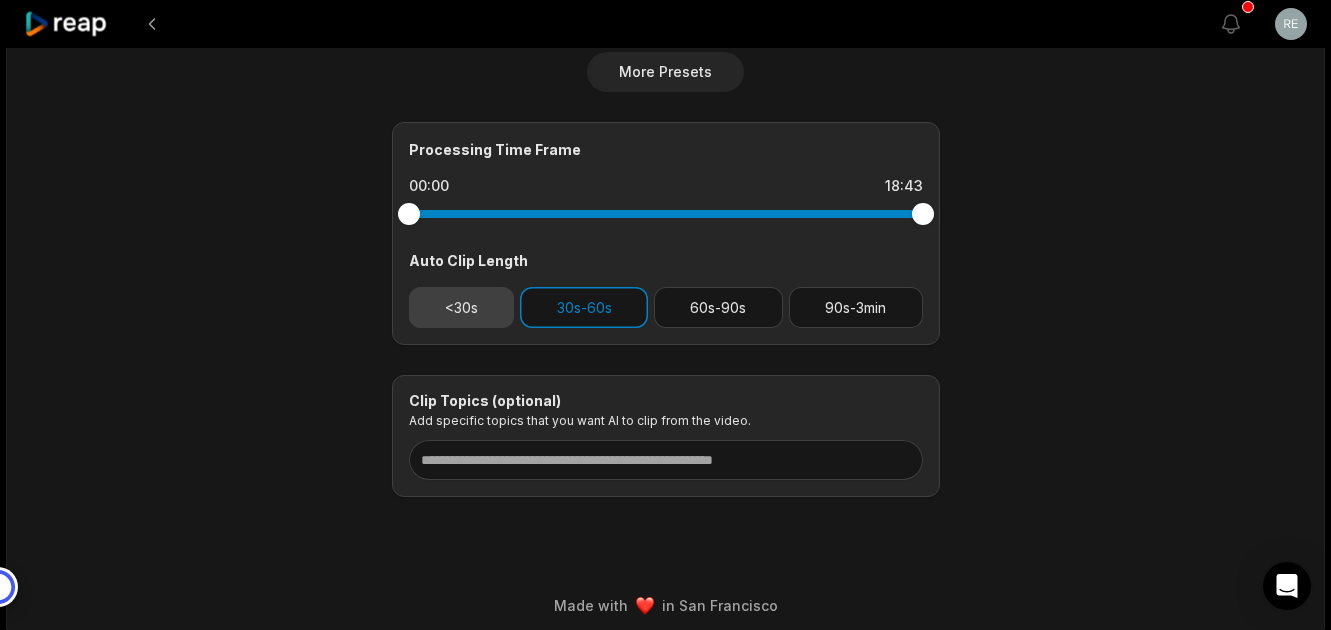 click on "<30s" at bounding box center [462, 307] 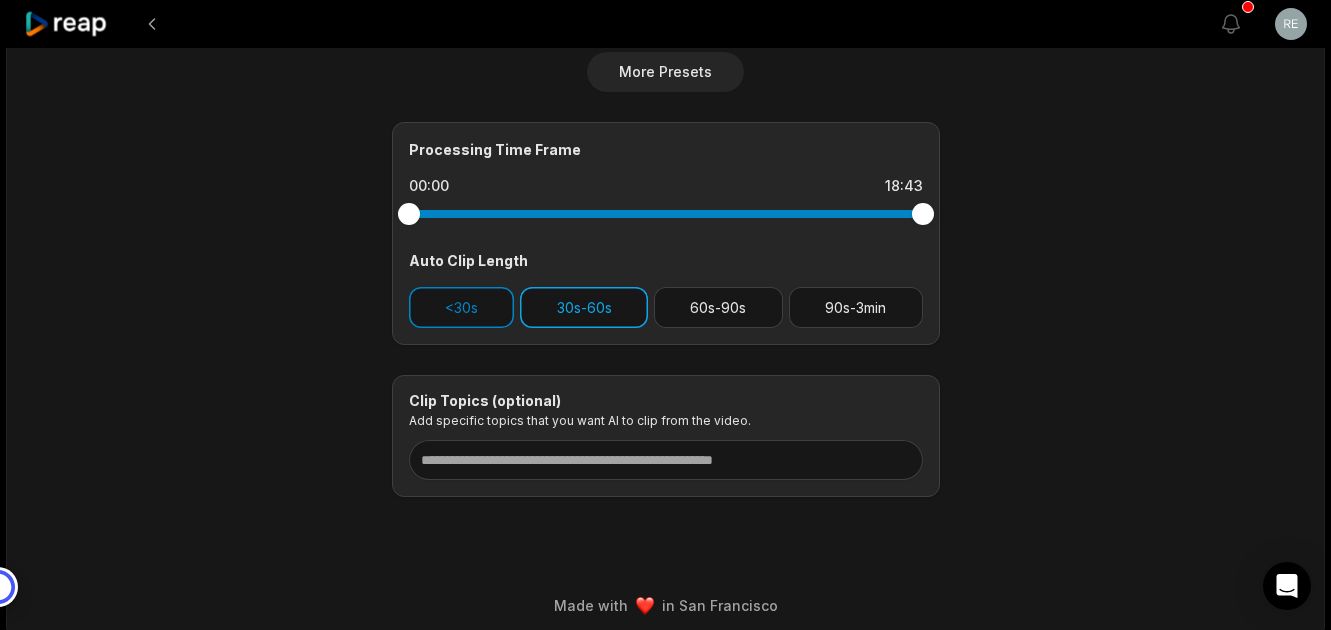 click on "30s-60s" at bounding box center [584, 307] 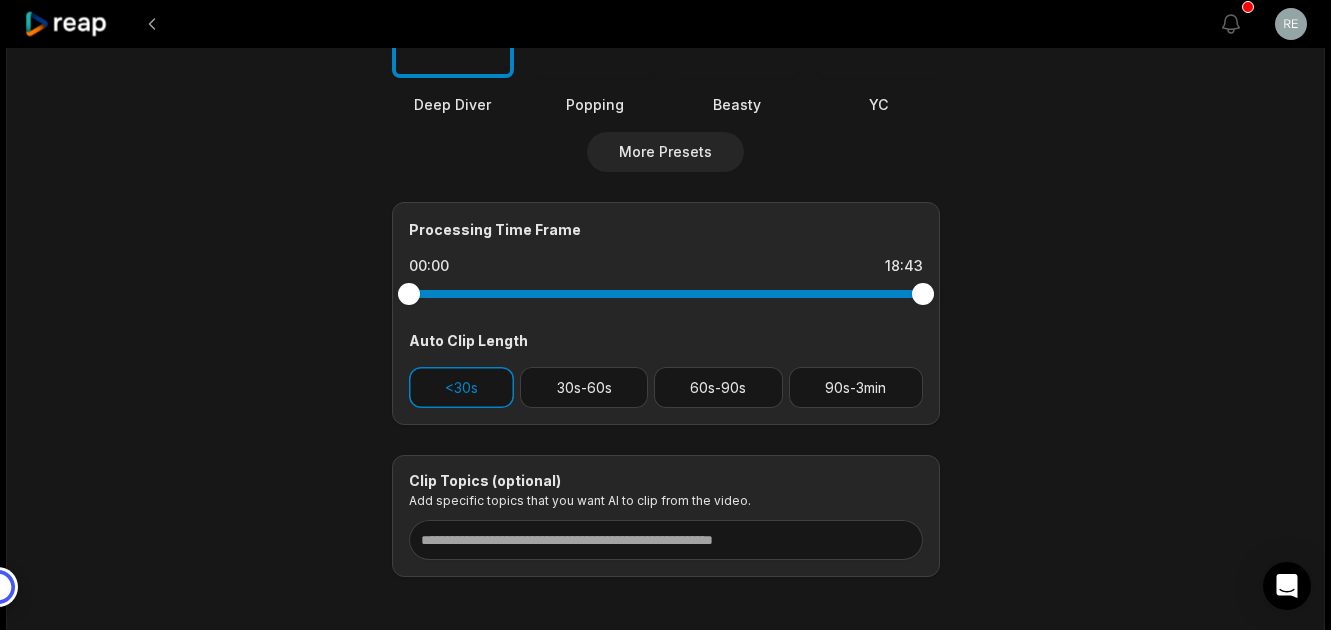 scroll, scrollTop: 800, scrollLeft: 0, axis: vertical 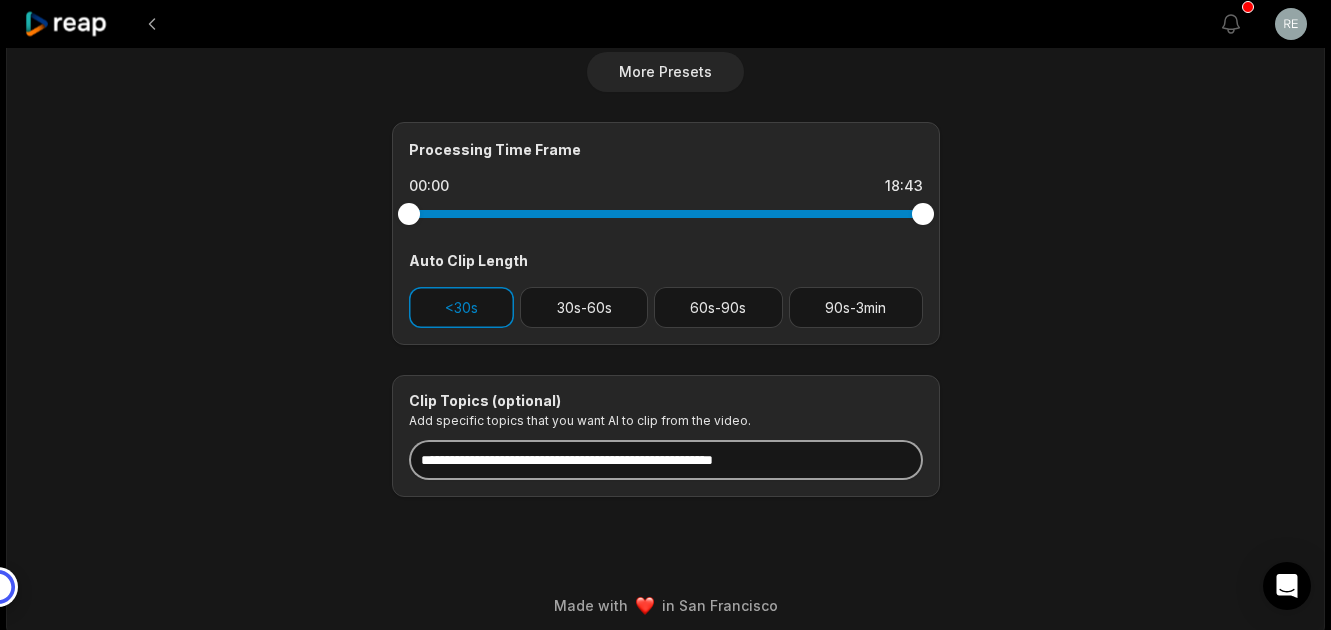 click at bounding box center [666, 460] 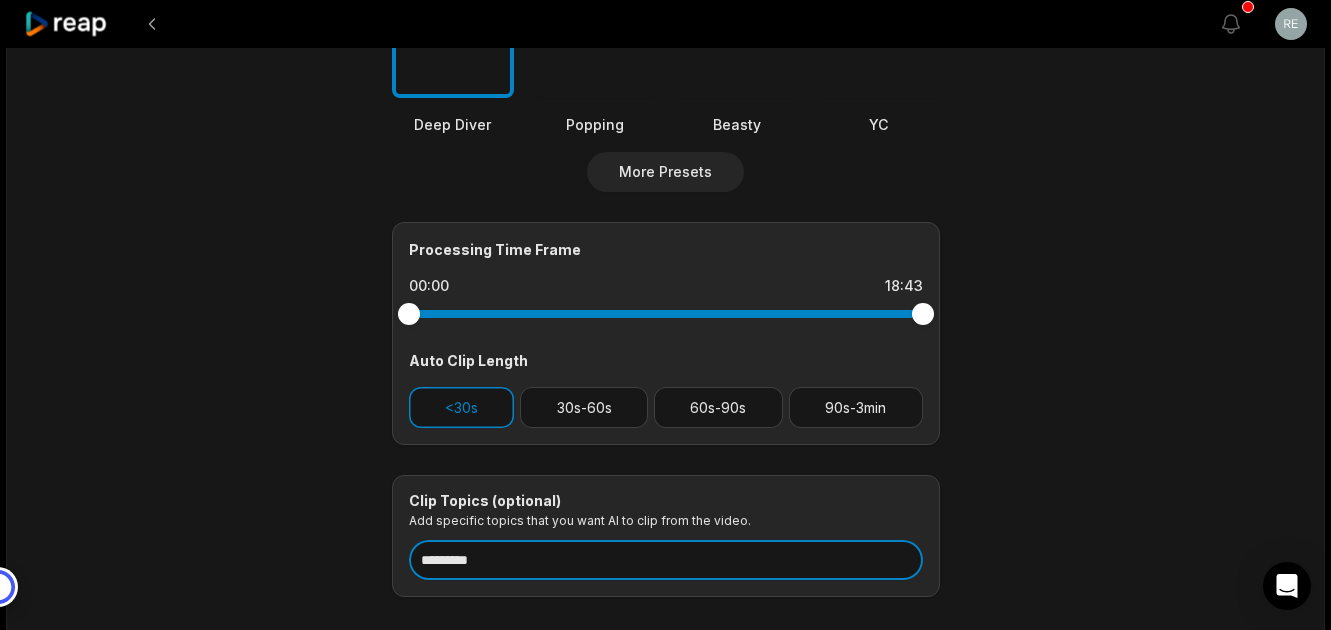 scroll, scrollTop: 811, scrollLeft: 0, axis: vertical 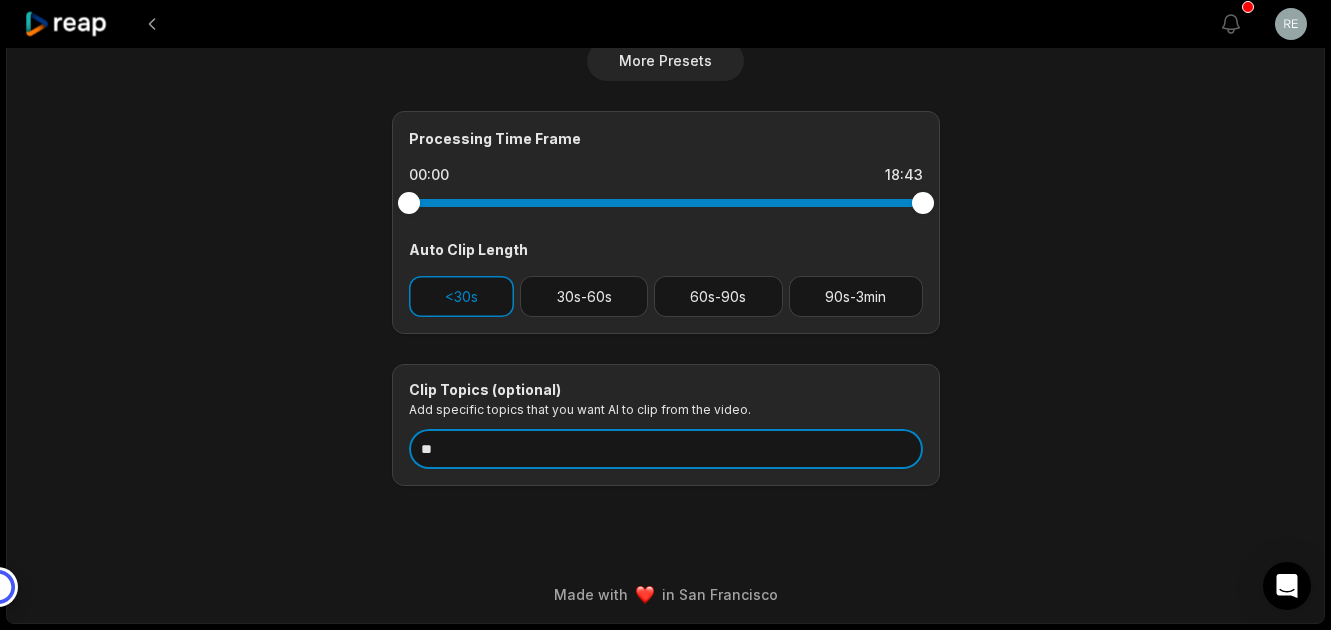 type on "*" 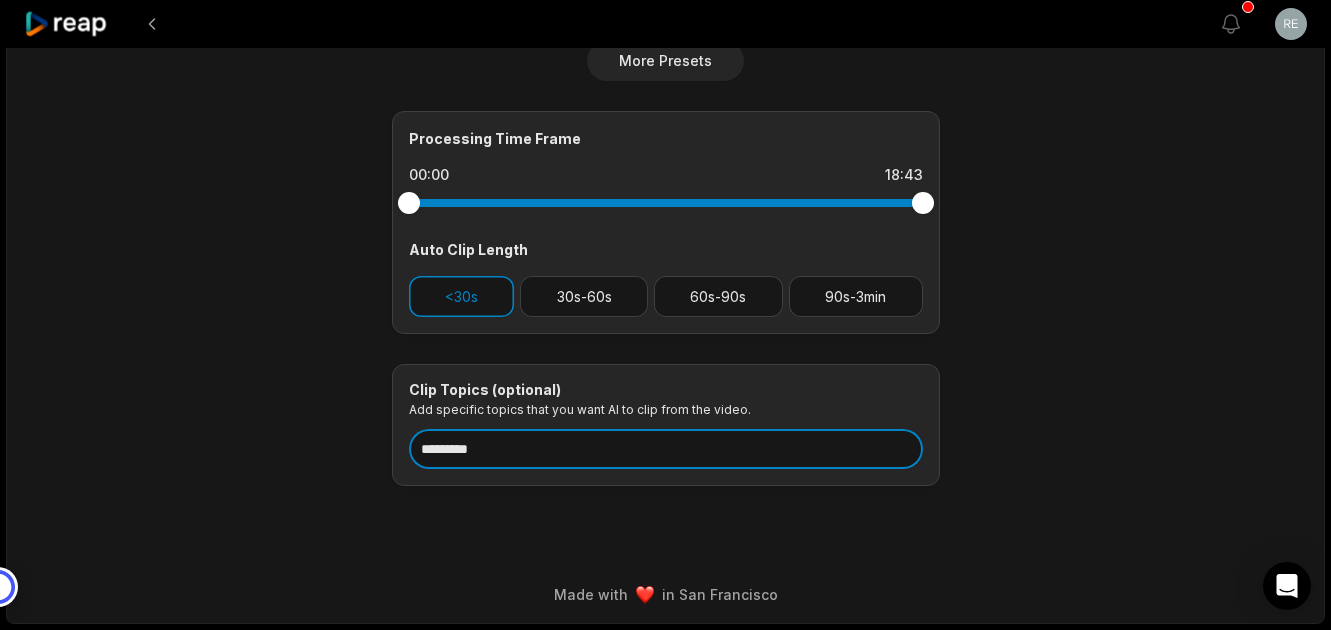 type on "*********" 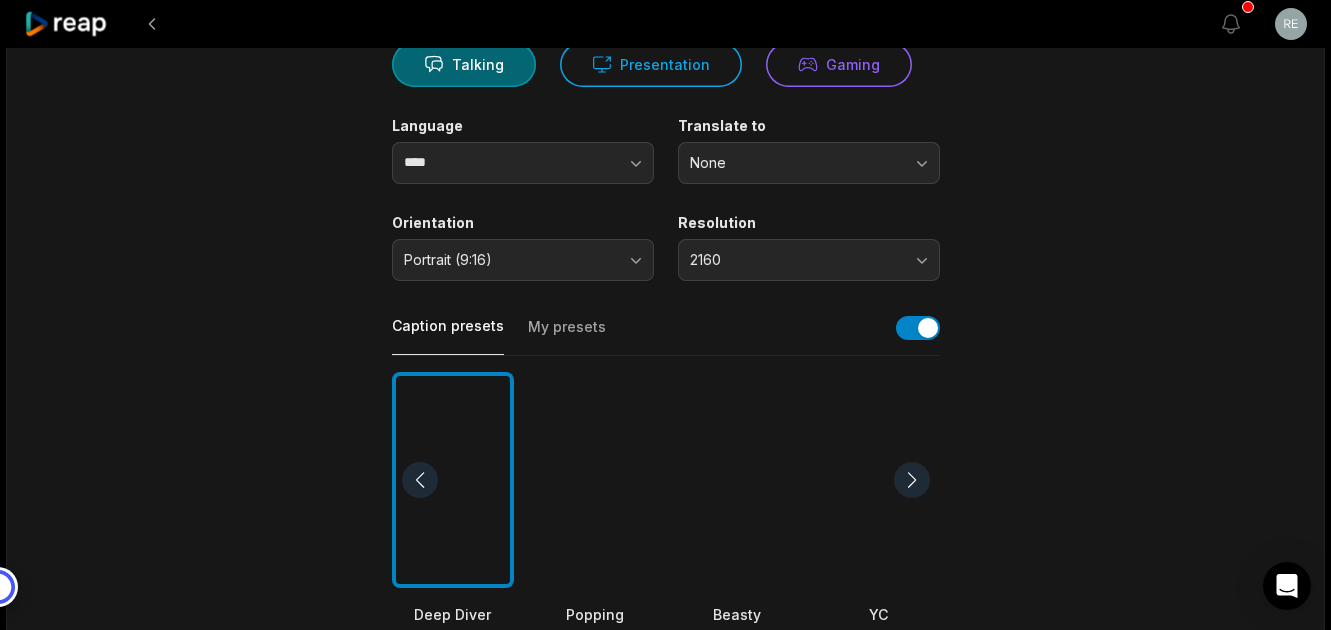 scroll, scrollTop: 0, scrollLeft: 0, axis: both 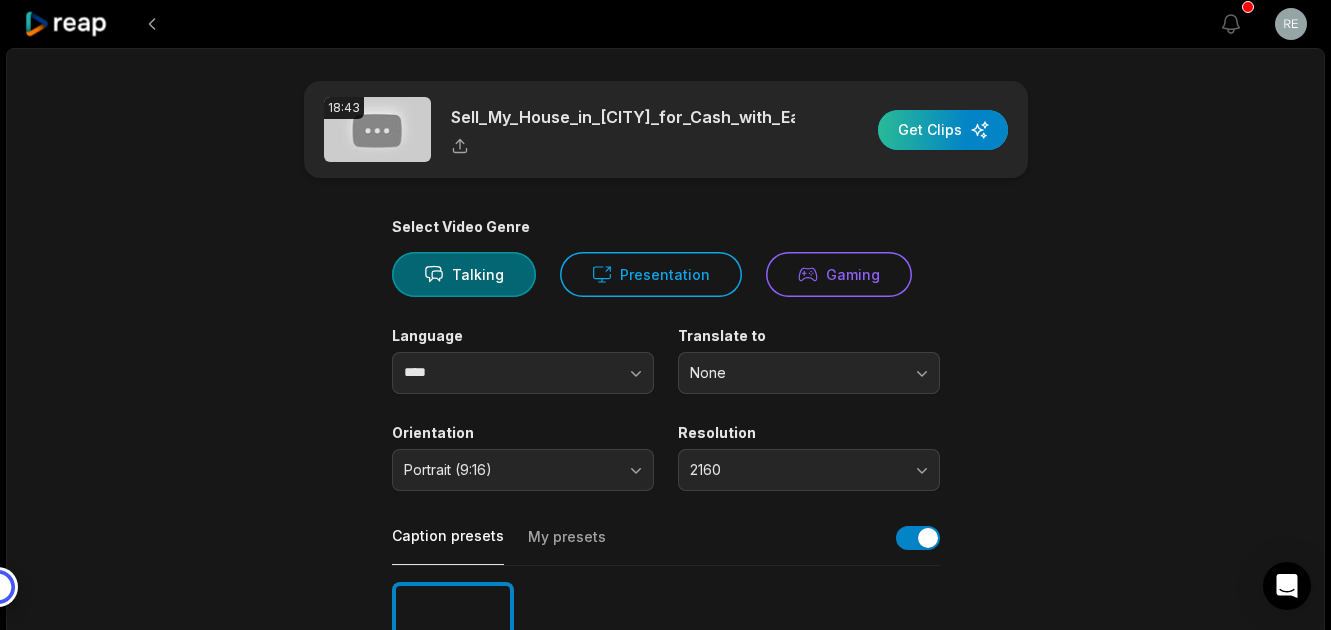click at bounding box center (943, 130) 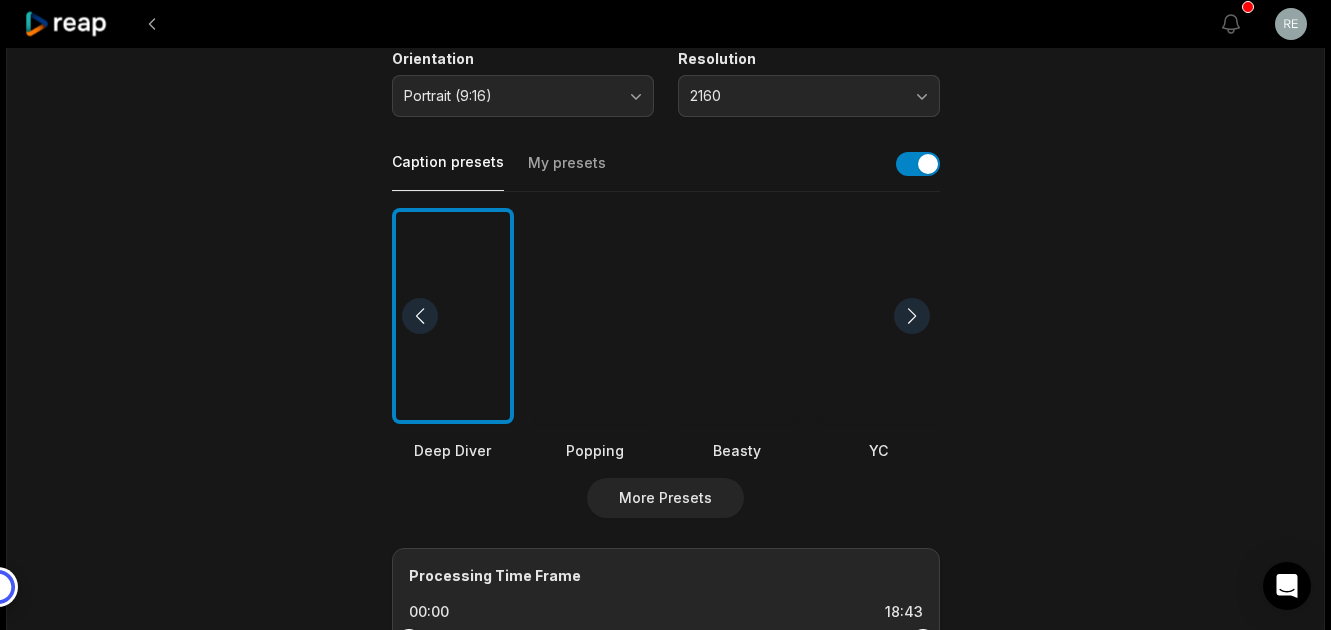 scroll, scrollTop: 400, scrollLeft: 0, axis: vertical 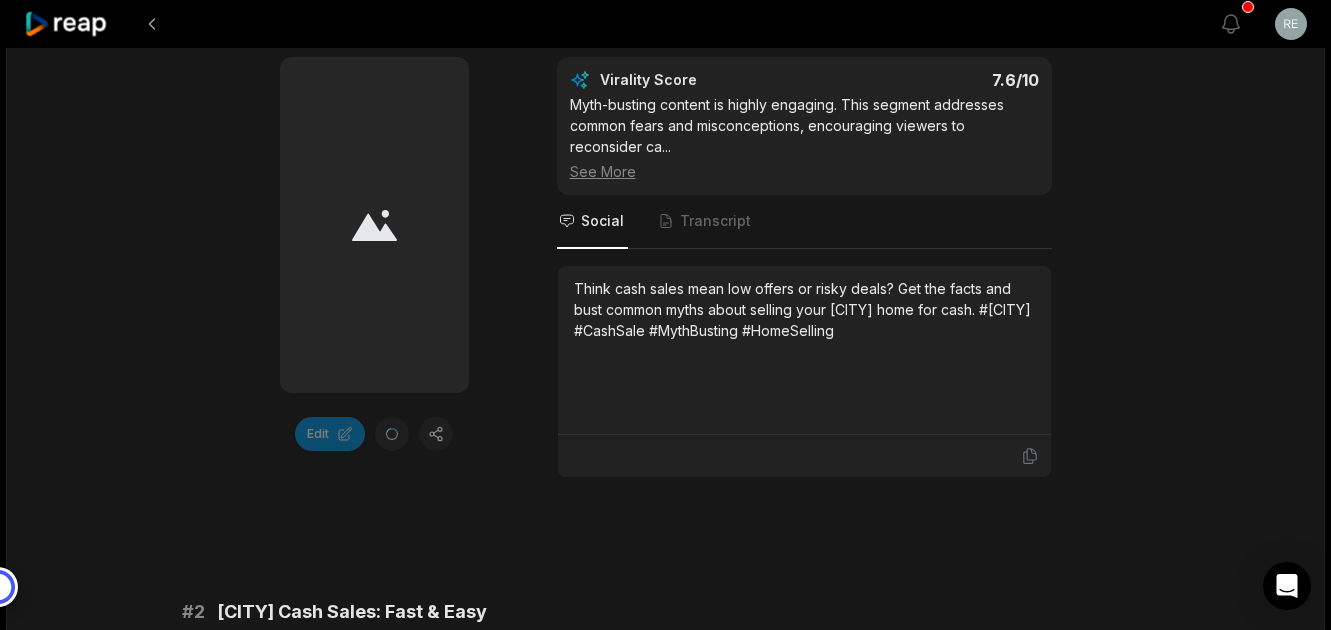 click on "See More" at bounding box center (804, 171) 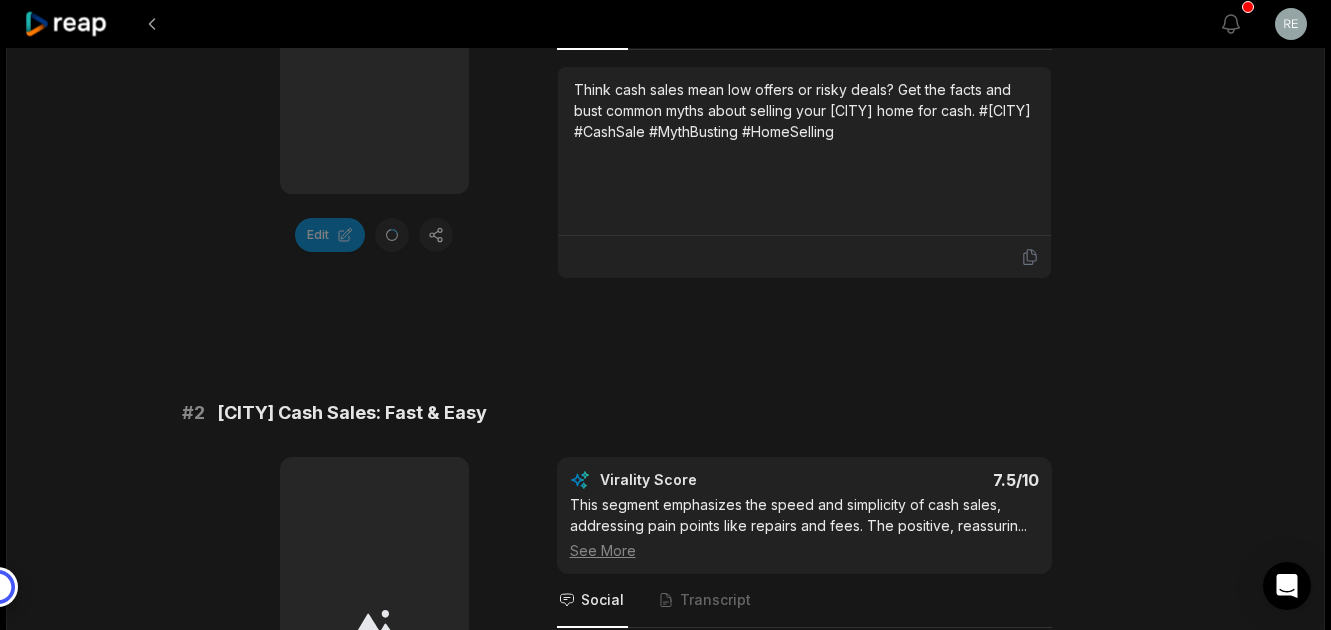 scroll, scrollTop: 600, scrollLeft: 0, axis: vertical 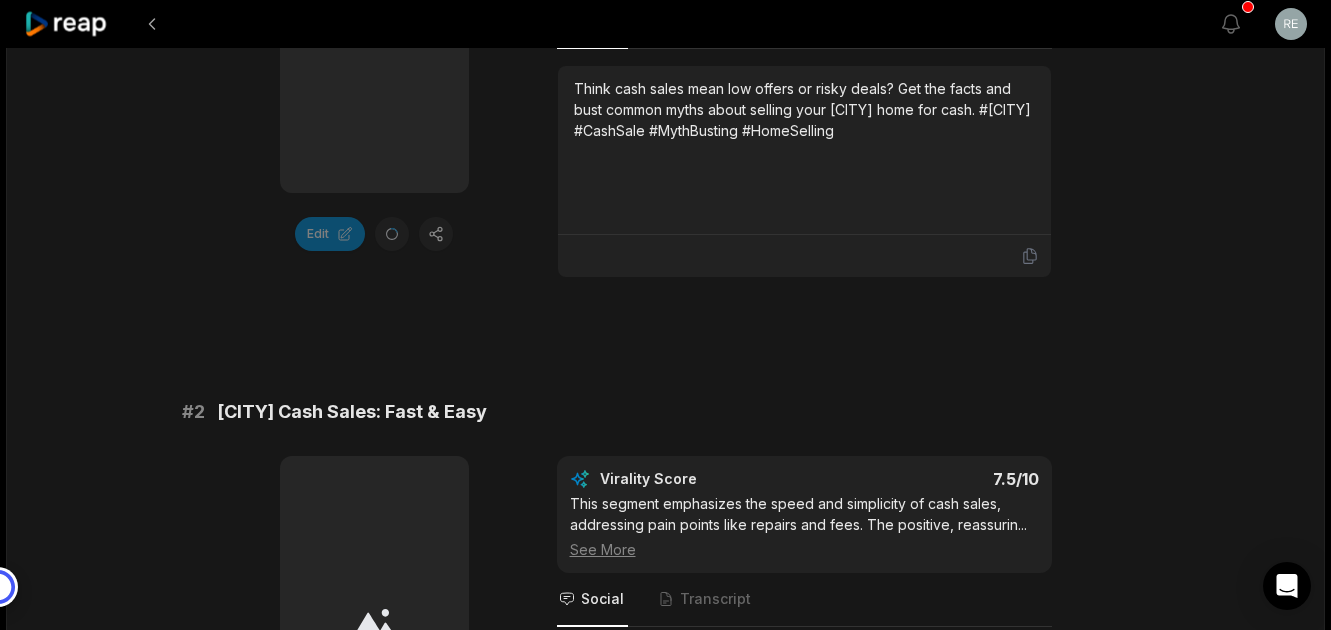 drag, startPoint x: 565, startPoint y: 408, endPoint x: 220, endPoint y: 409, distance: 345.00143 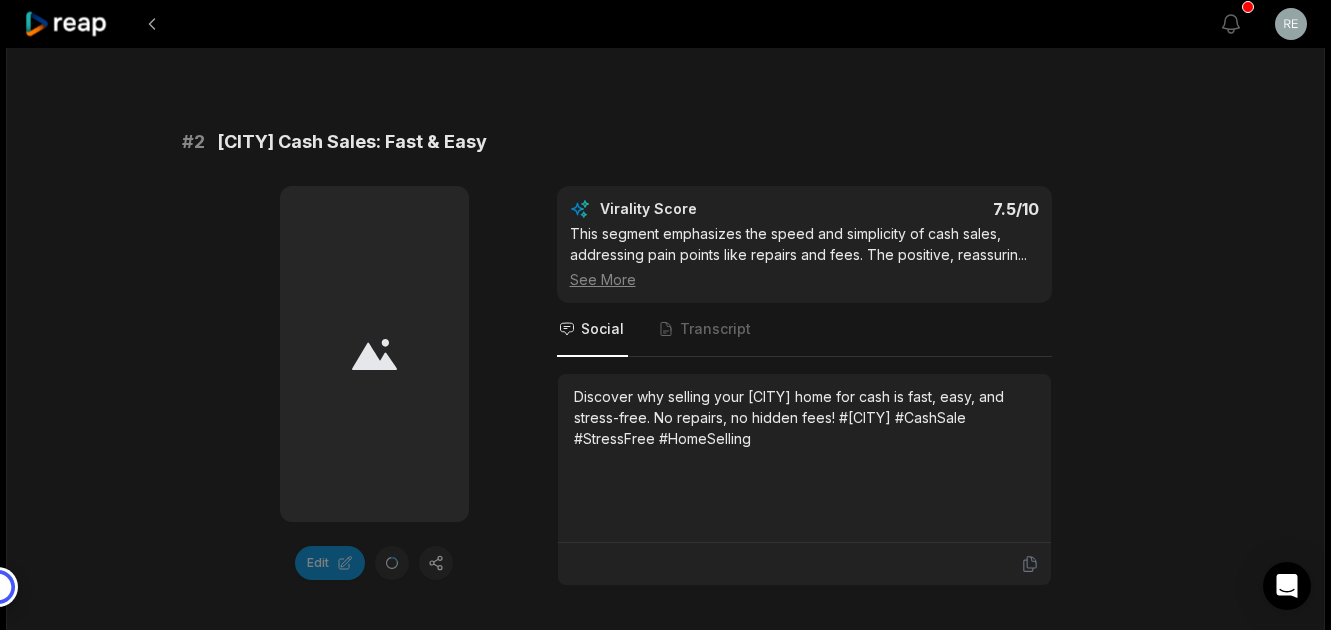 scroll, scrollTop: 900, scrollLeft: 0, axis: vertical 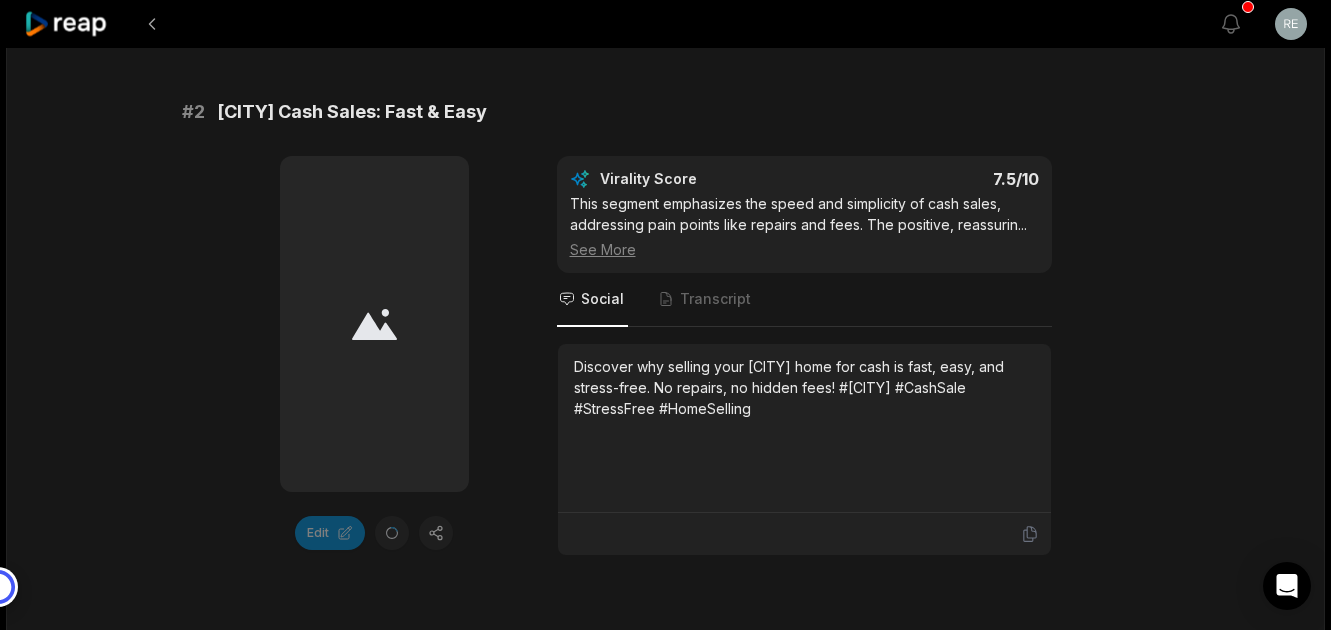 drag, startPoint x: 799, startPoint y: 417, endPoint x: 572, endPoint y: 368, distance: 232.22833 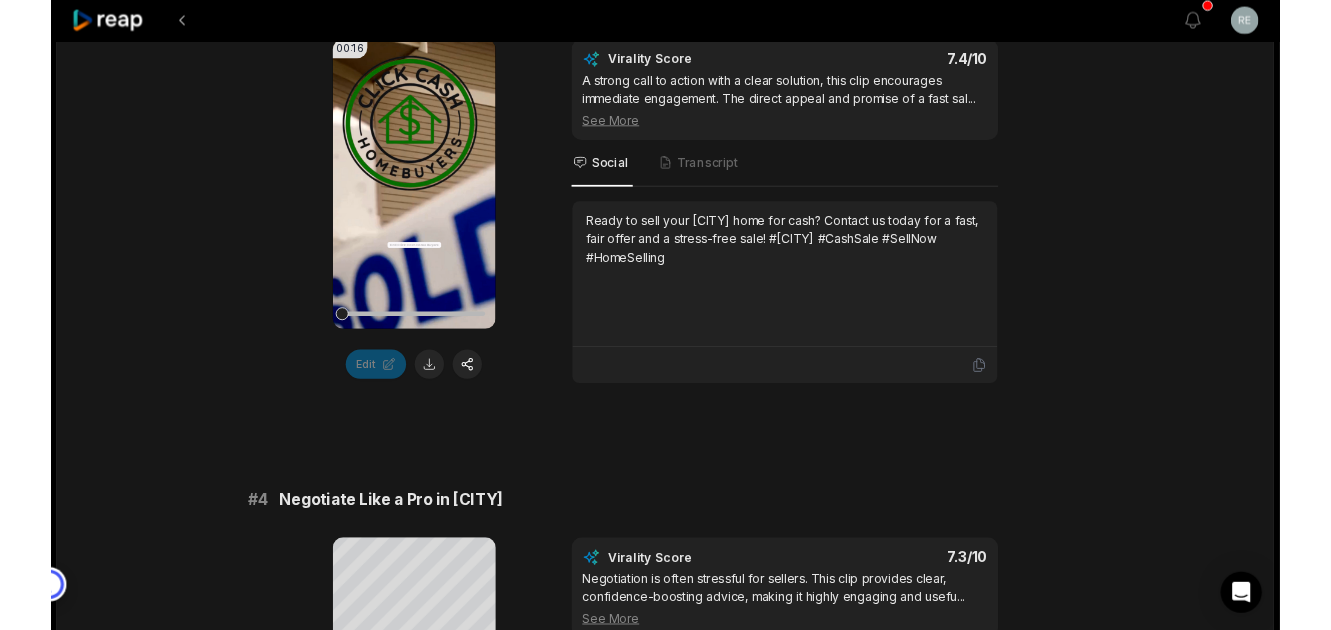 scroll, scrollTop: 1600, scrollLeft: 0, axis: vertical 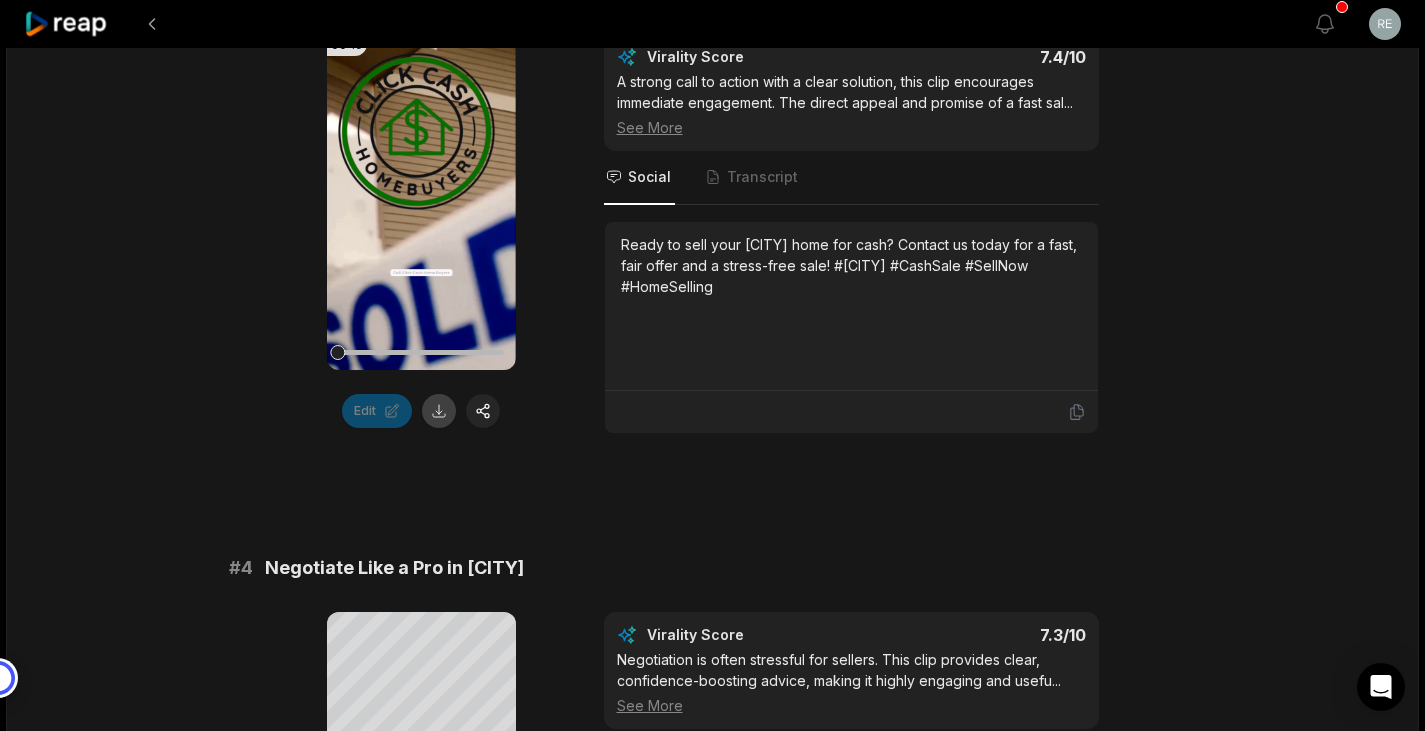 click at bounding box center (439, 411) 